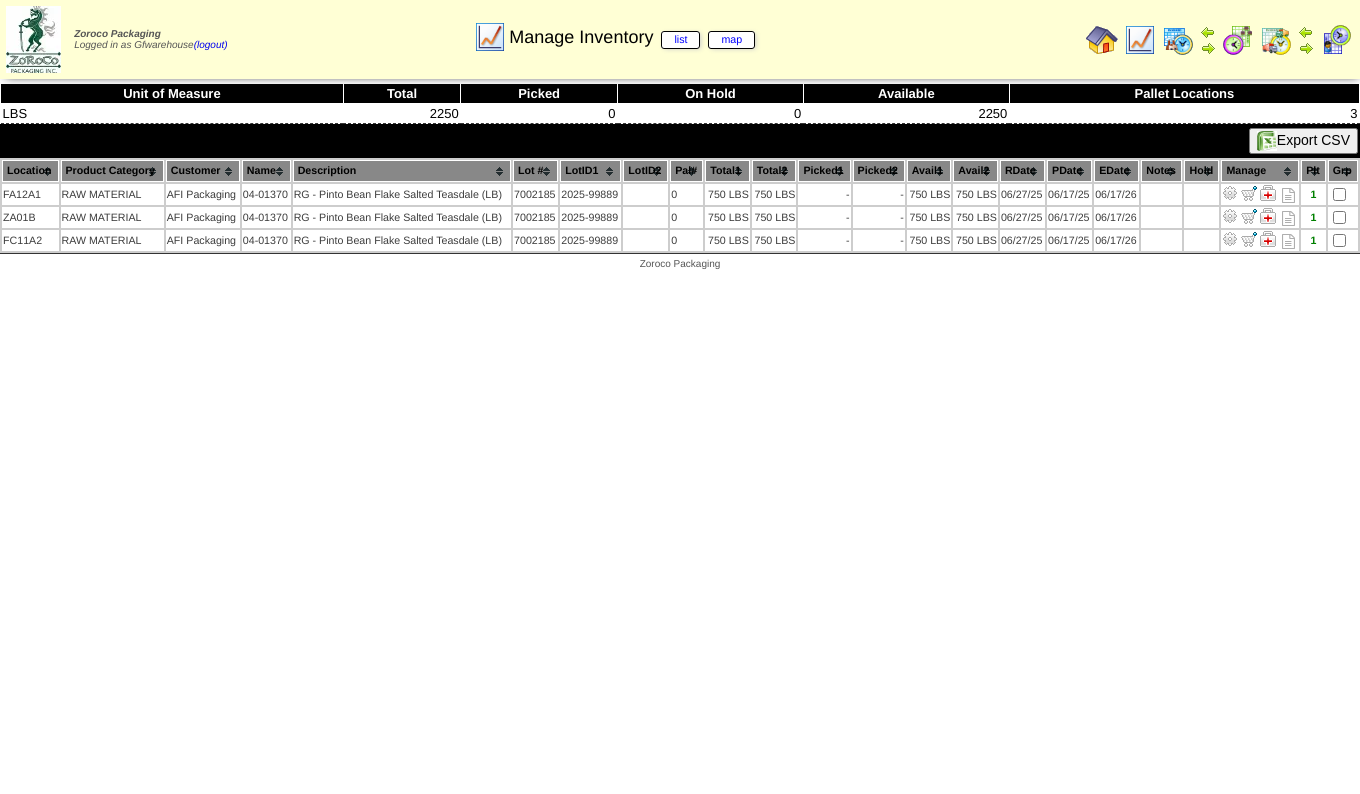 scroll, scrollTop: 0, scrollLeft: 0, axis: both 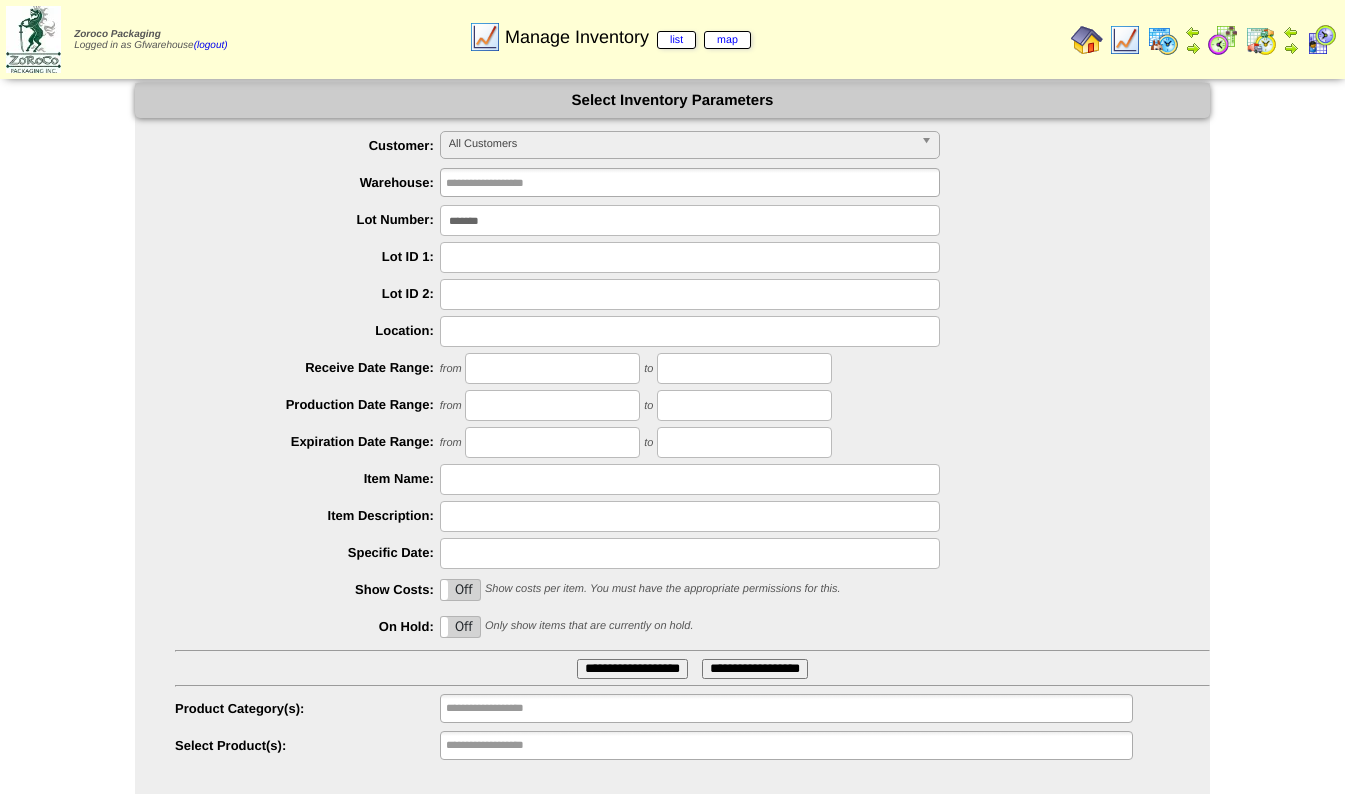 click on "*******" at bounding box center (690, 220) 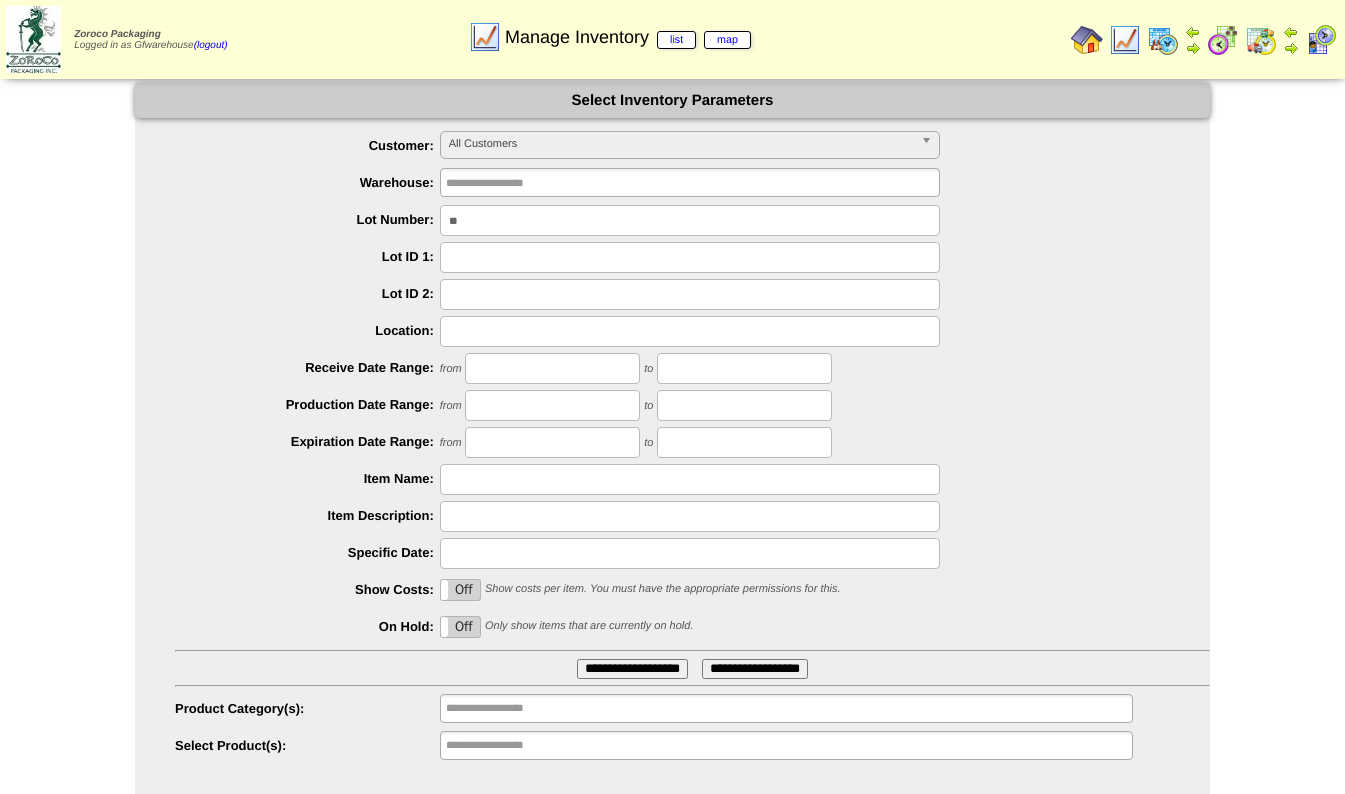 type on "*" 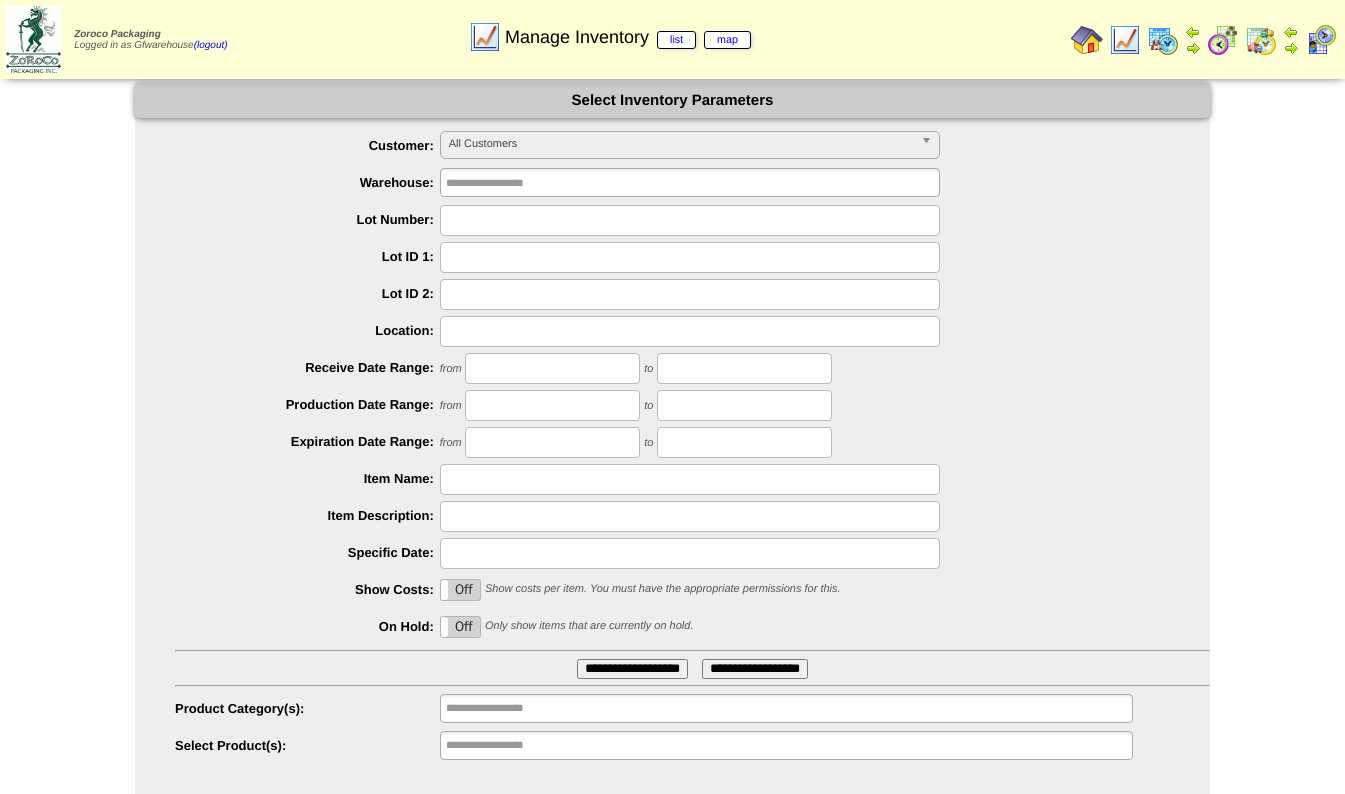 type 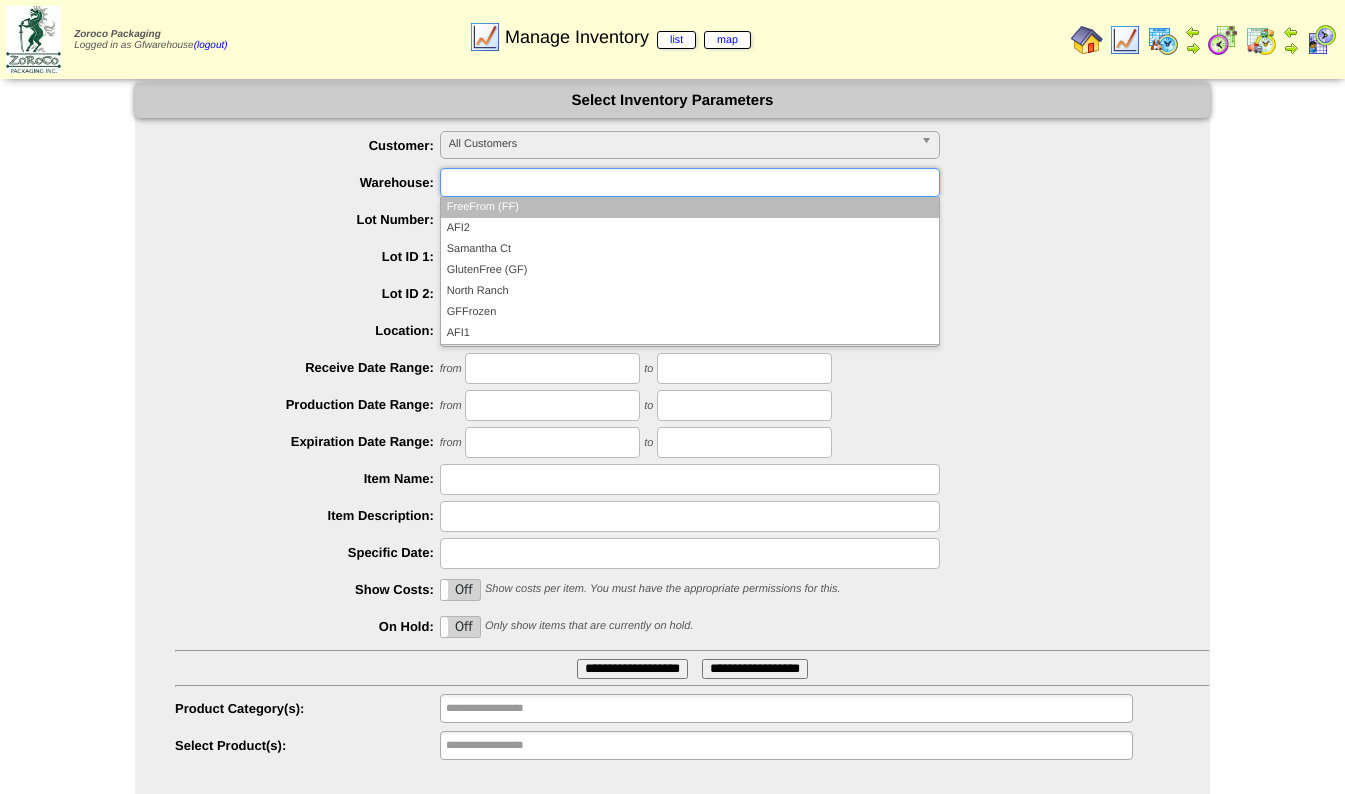 click on "**********" at bounding box center (672, 446) 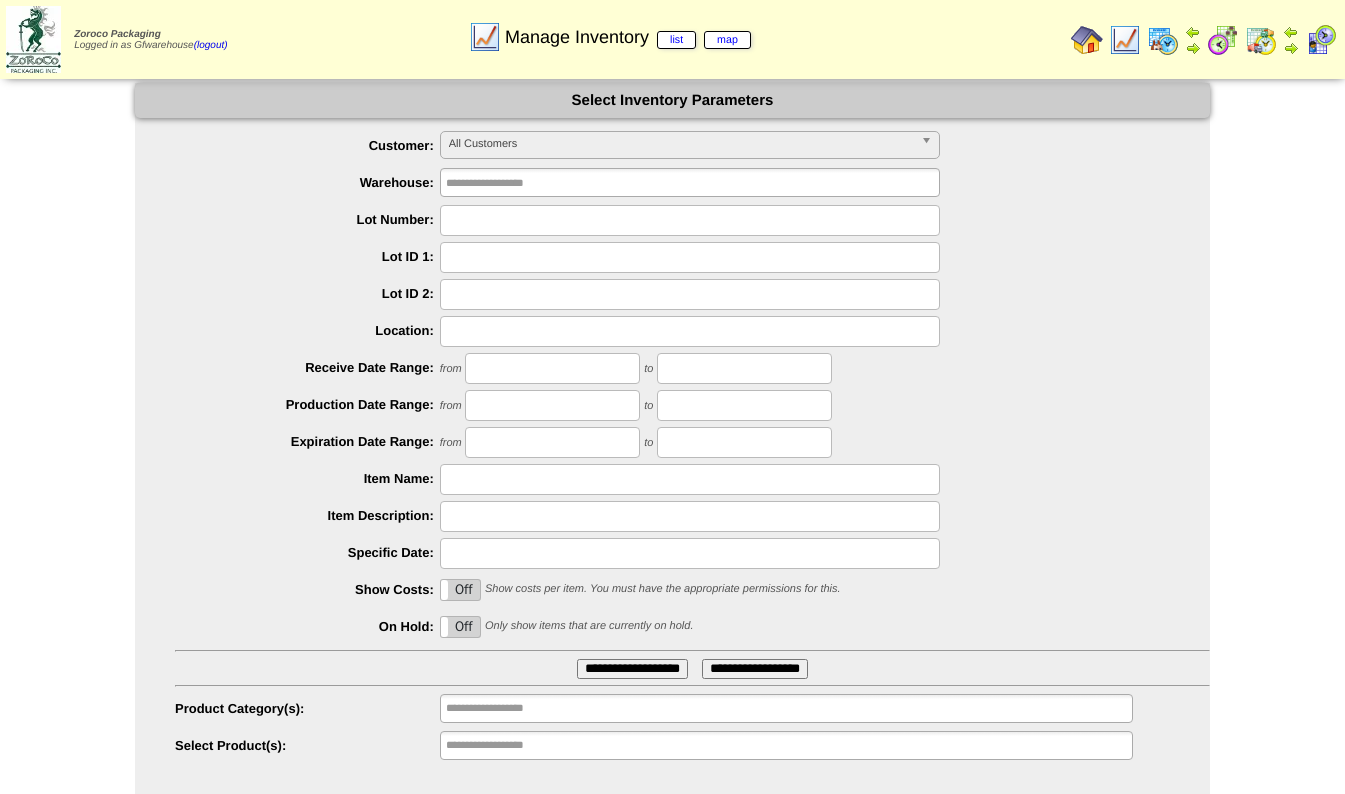 click at bounding box center (690, 220) 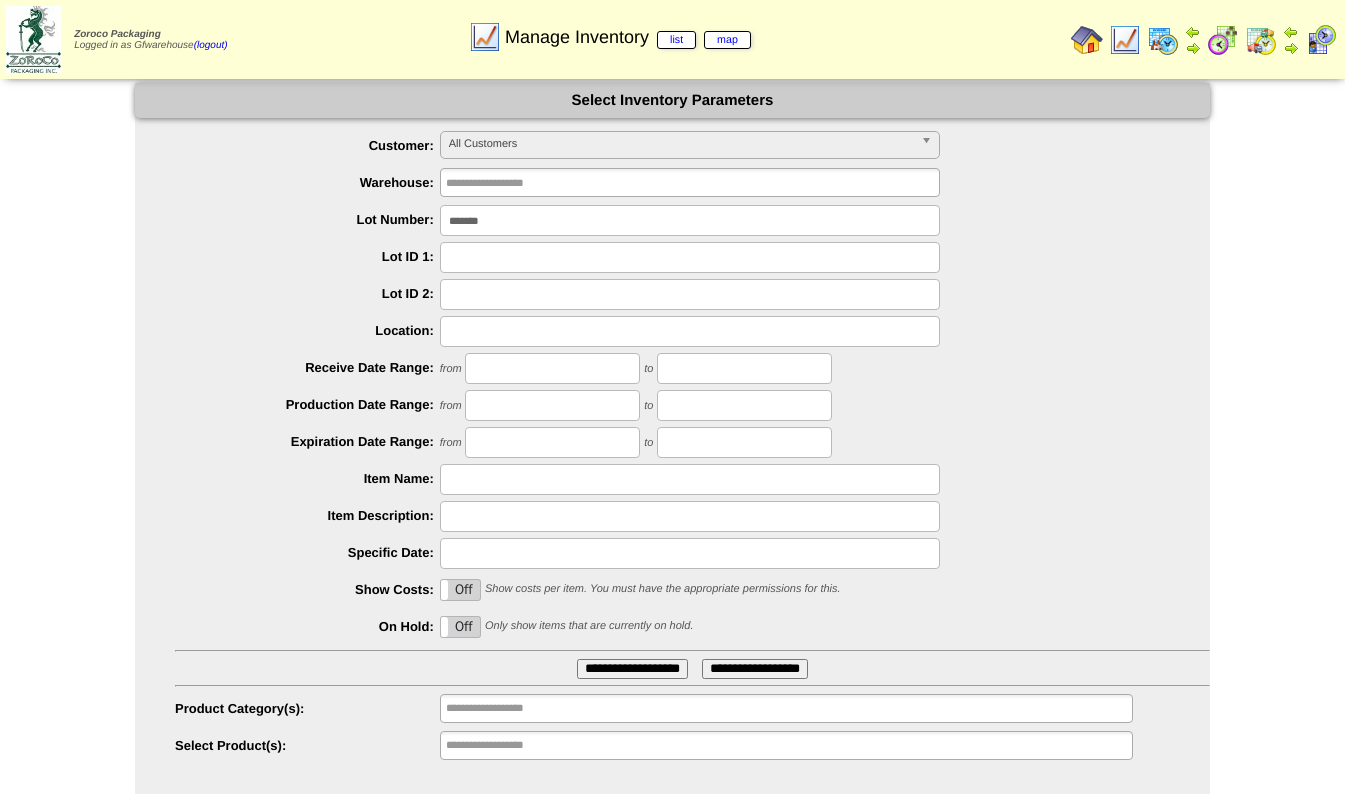 type on "*******" 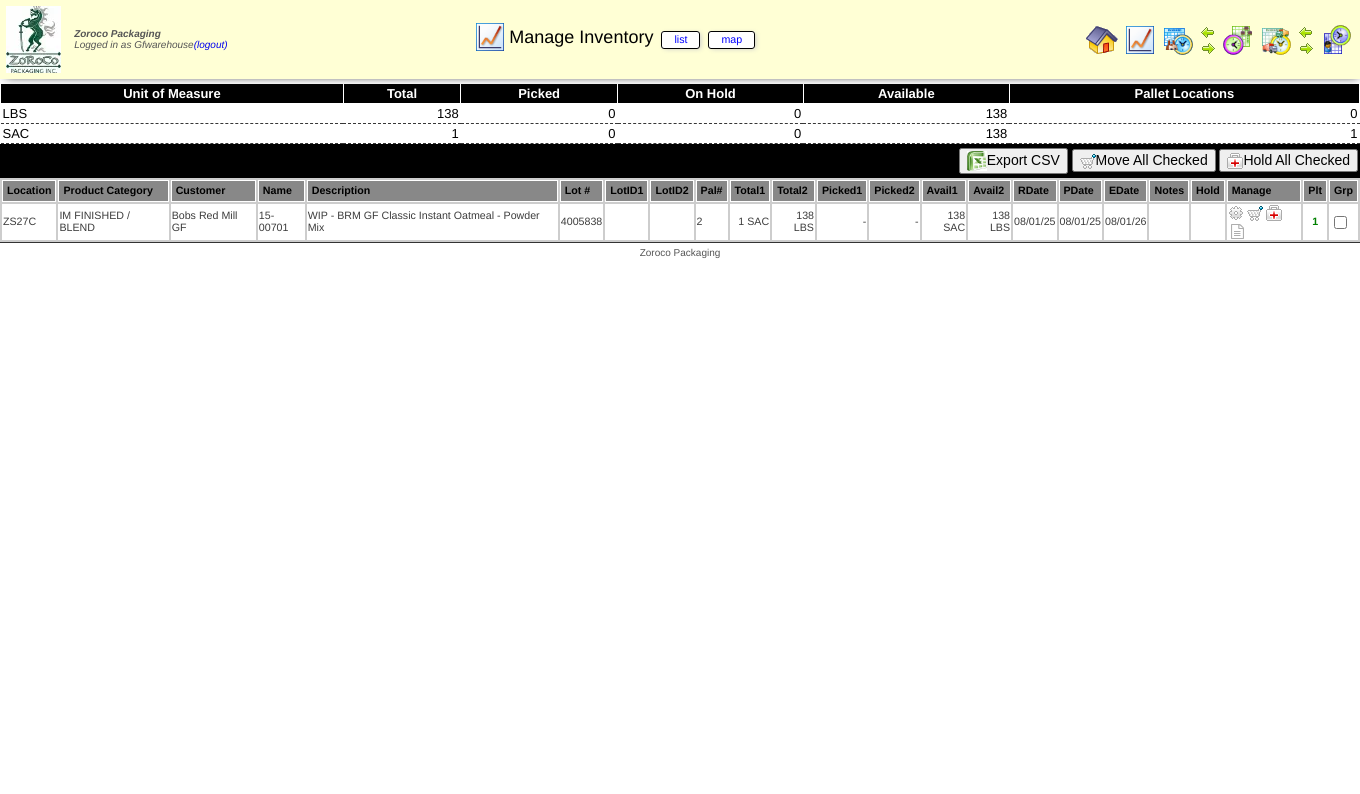 scroll, scrollTop: 0, scrollLeft: 0, axis: both 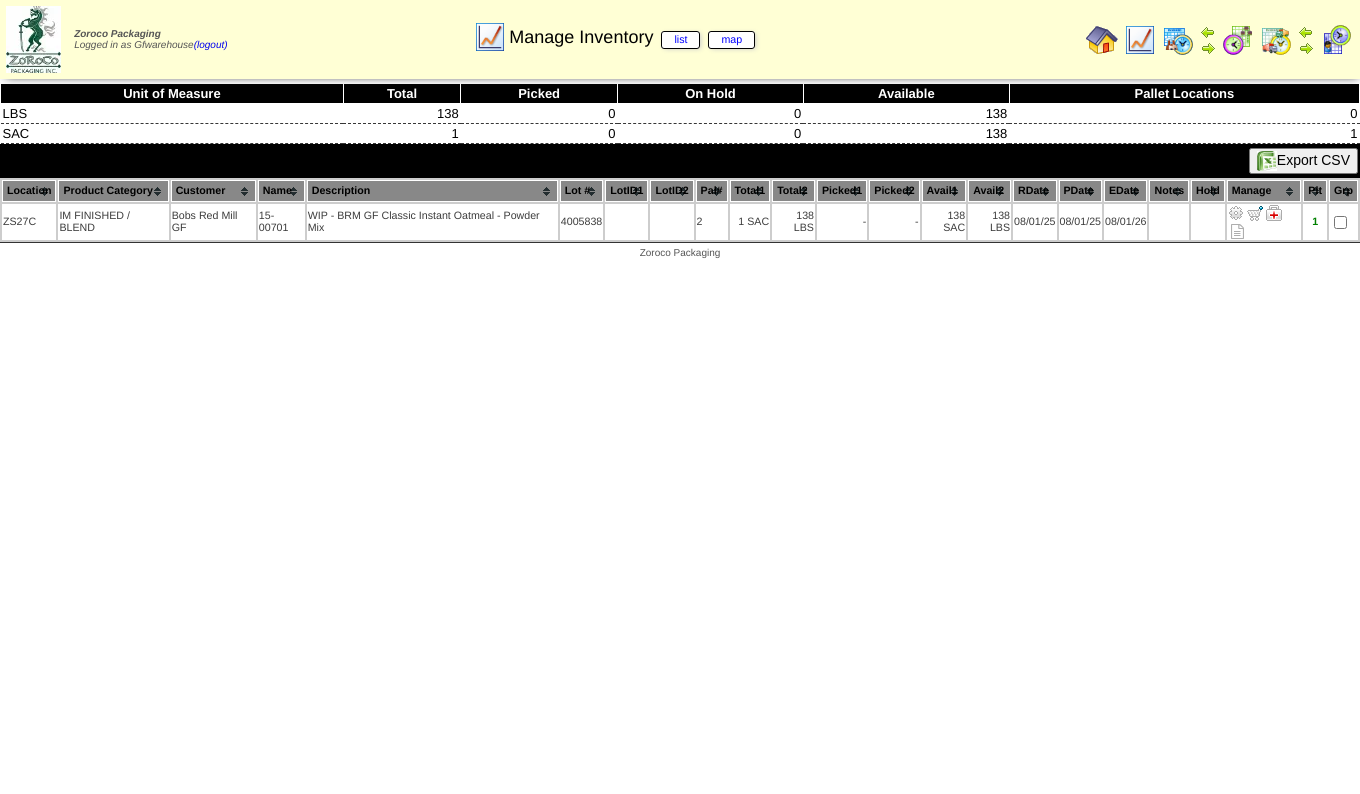 click at bounding box center [1236, 213] 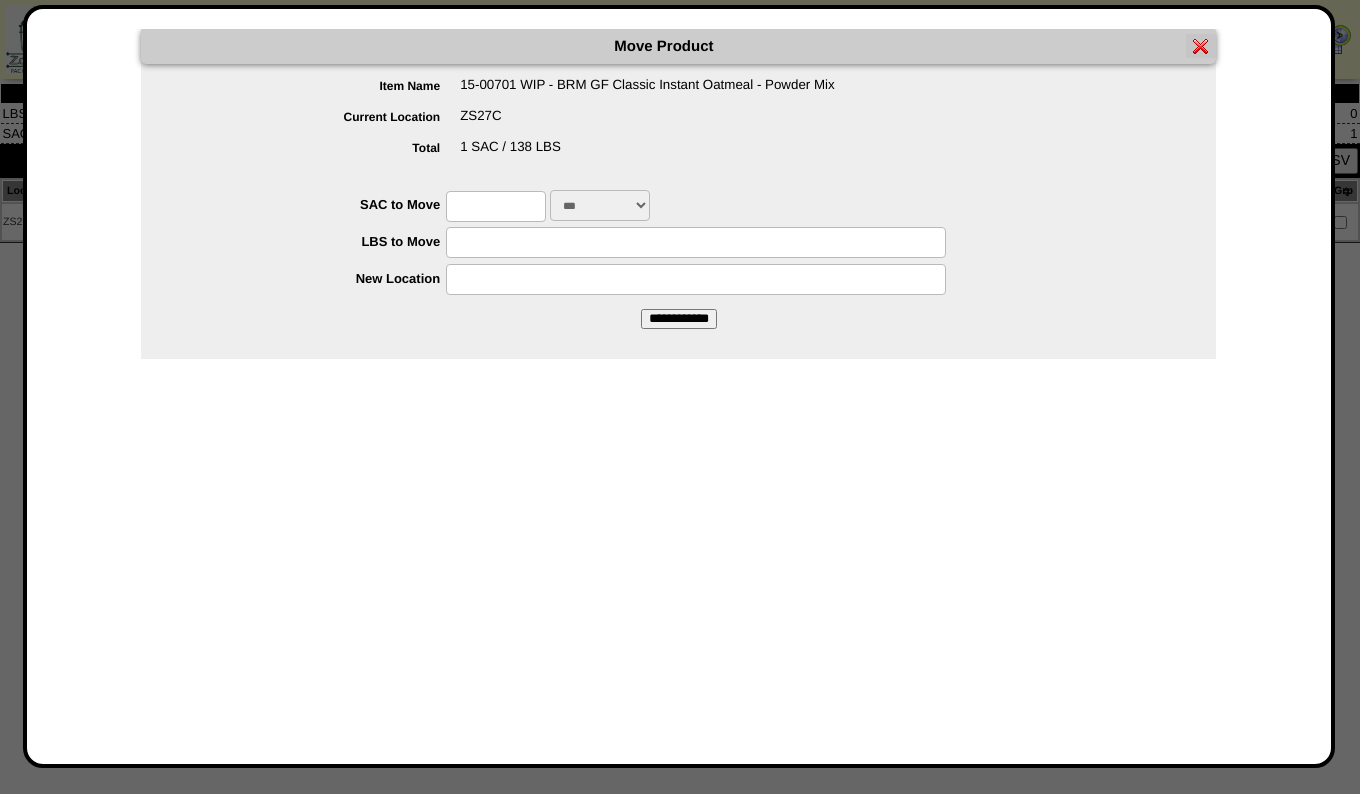 click at bounding box center (496, 206) 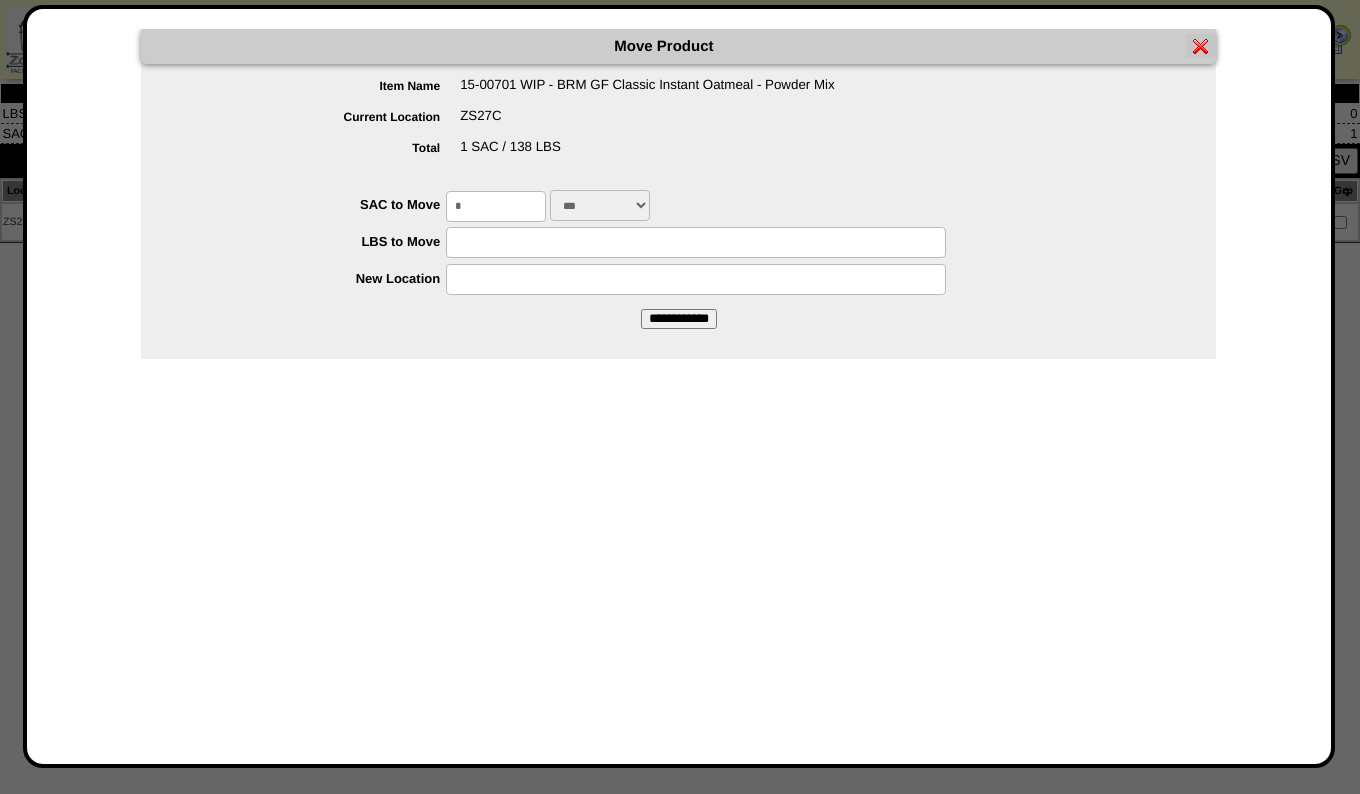 type on "*" 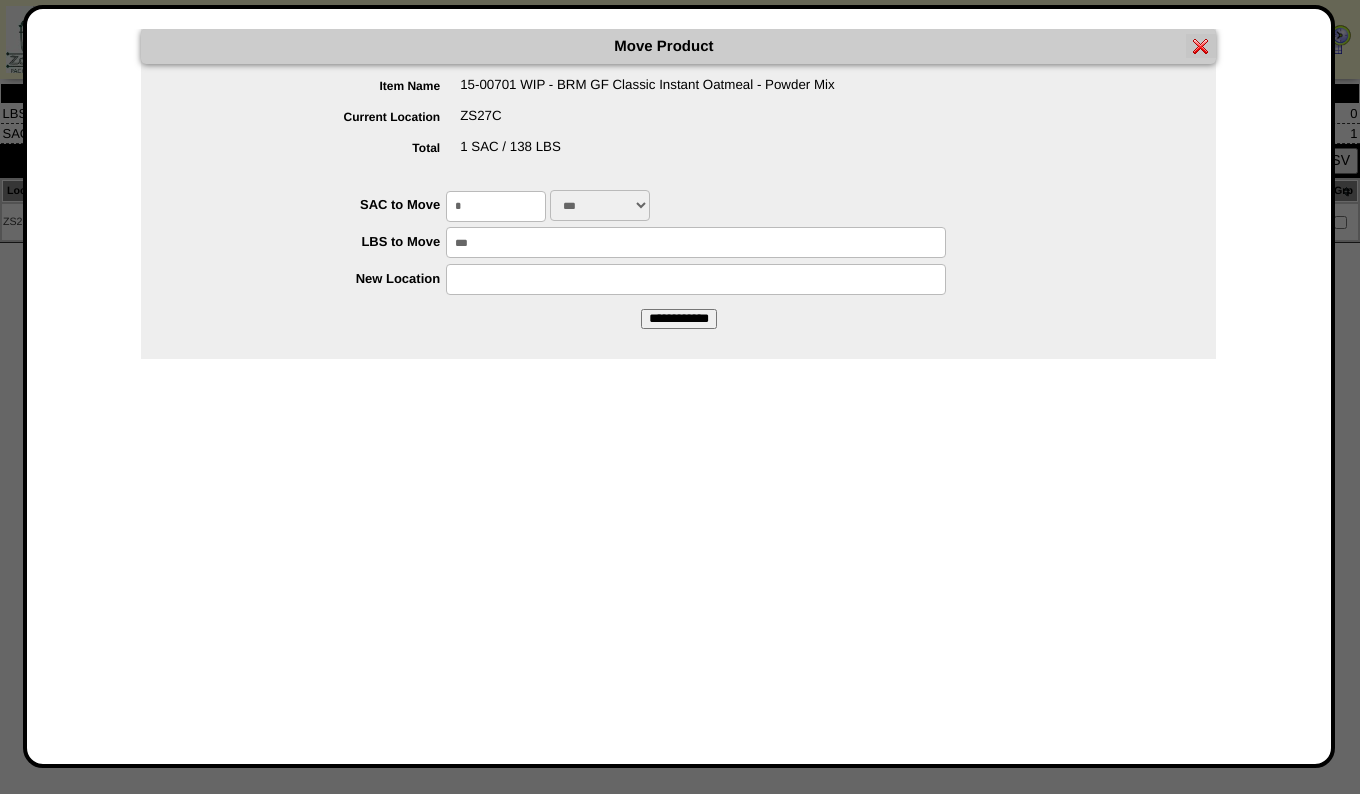 type on "***" 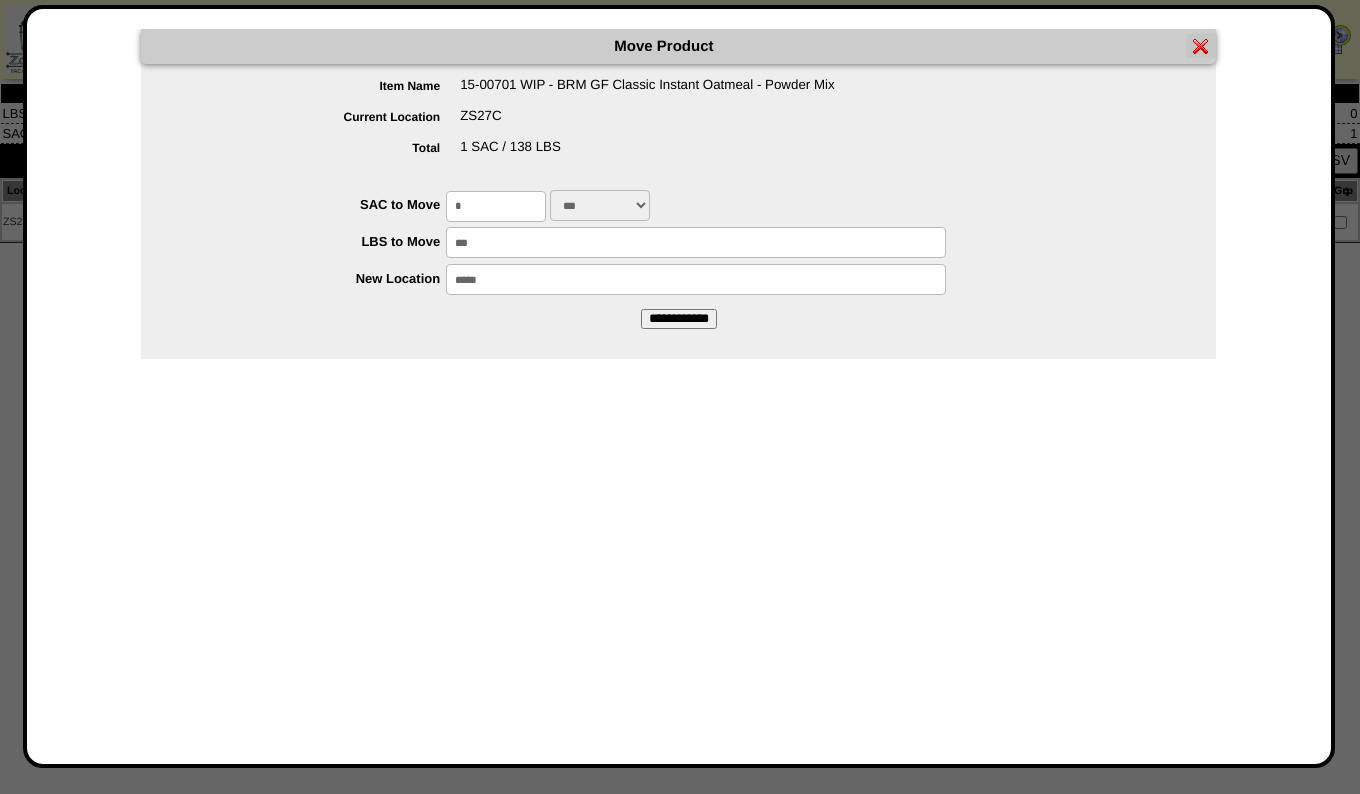type on "*****" 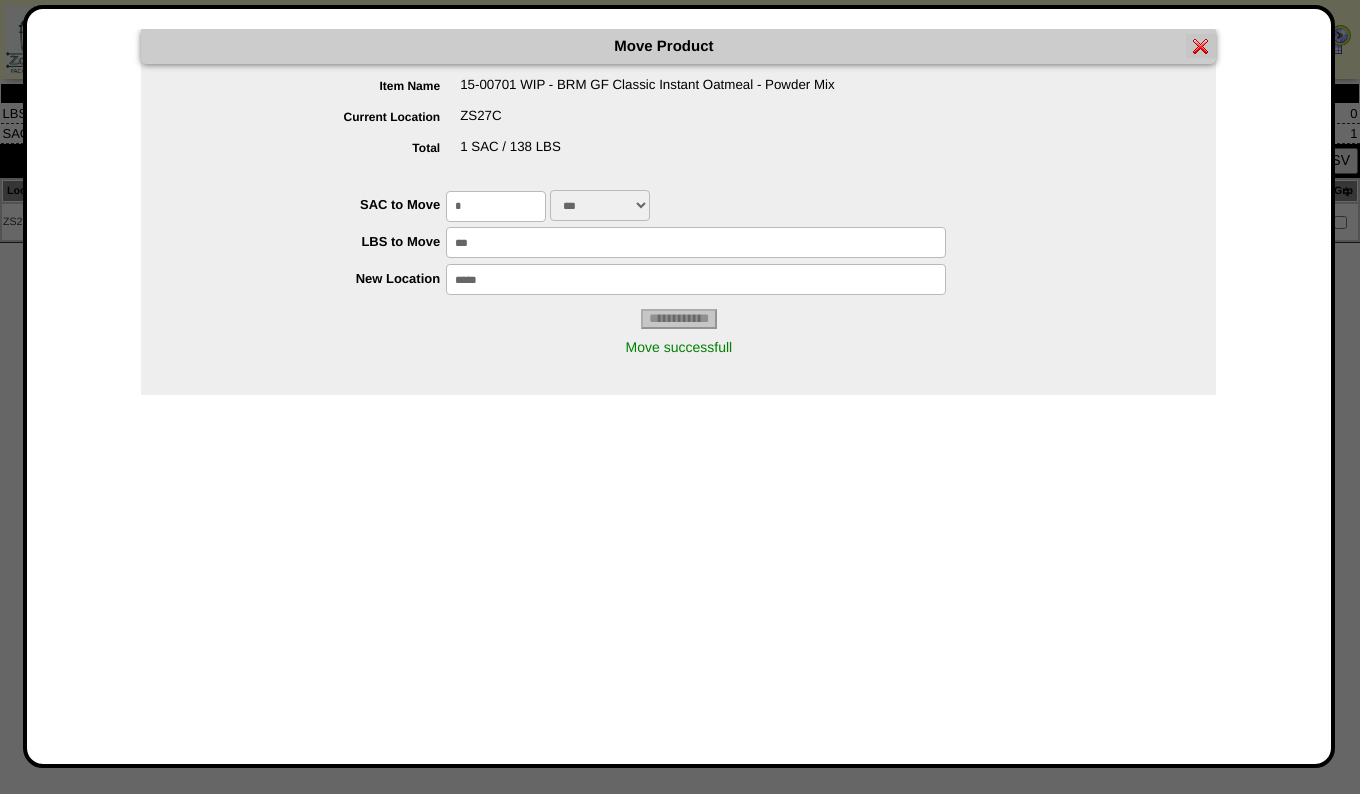 click at bounding box center (1201, 46) 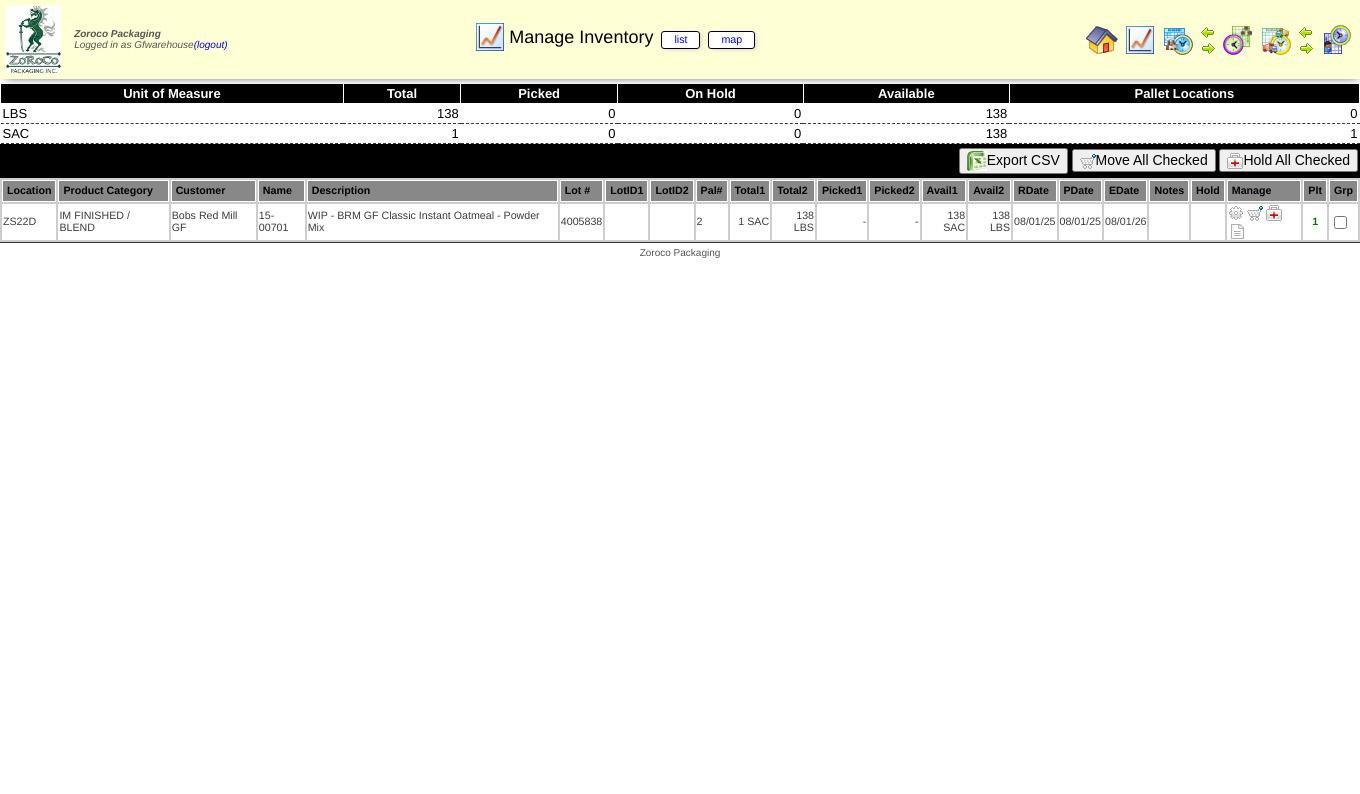scroll, scrollTop: 0, scrollLeft: 0, axis: both 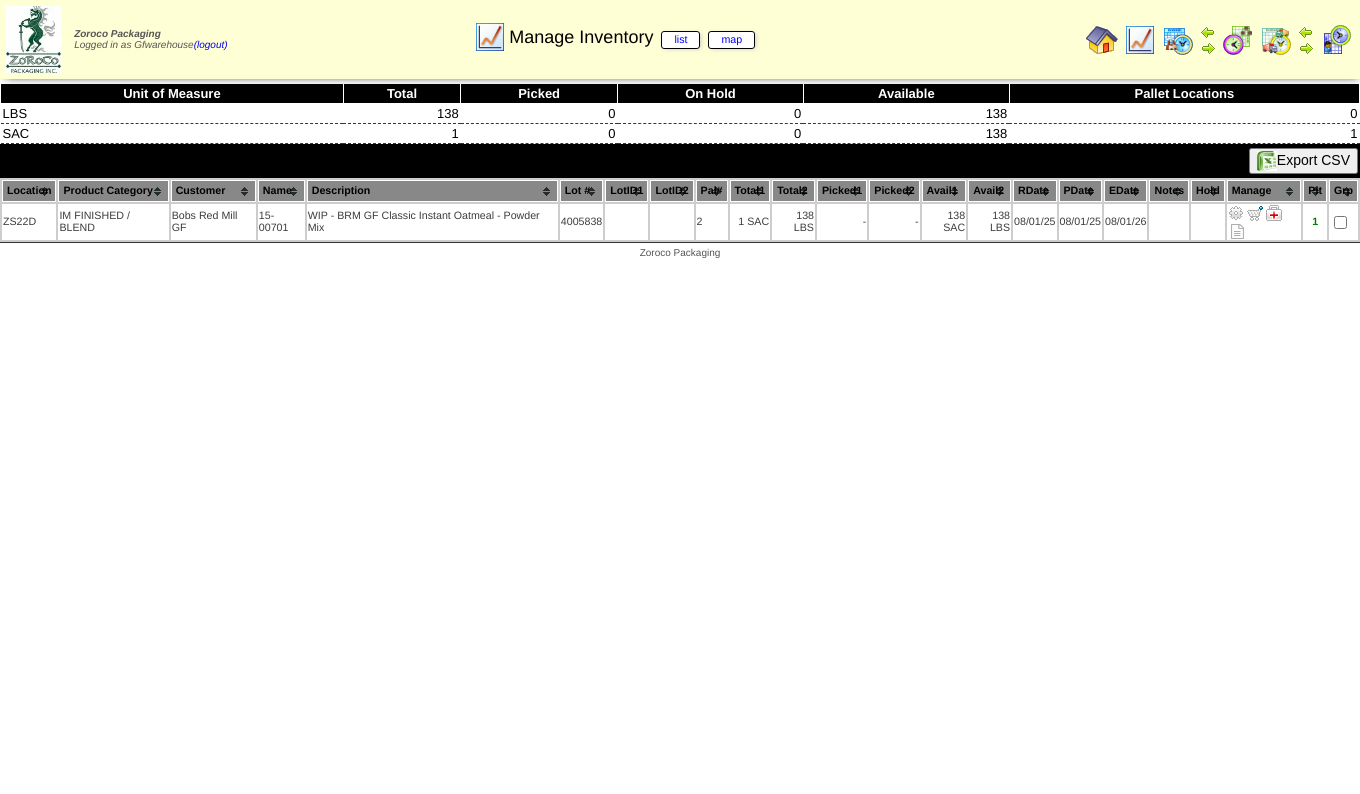 click at bounding box center (1140, 40) 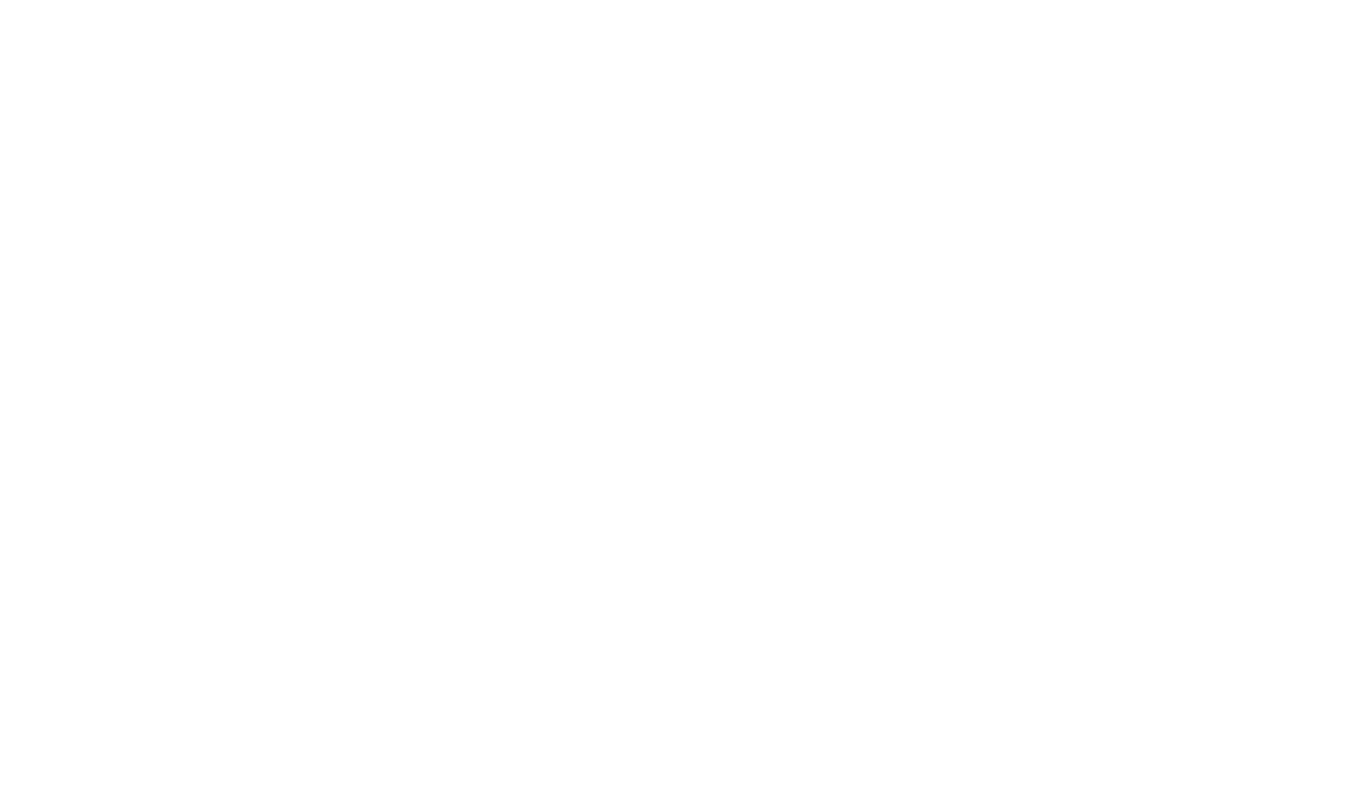 scroll, scrollTop: 0, scrollLeft: 0, axis: both 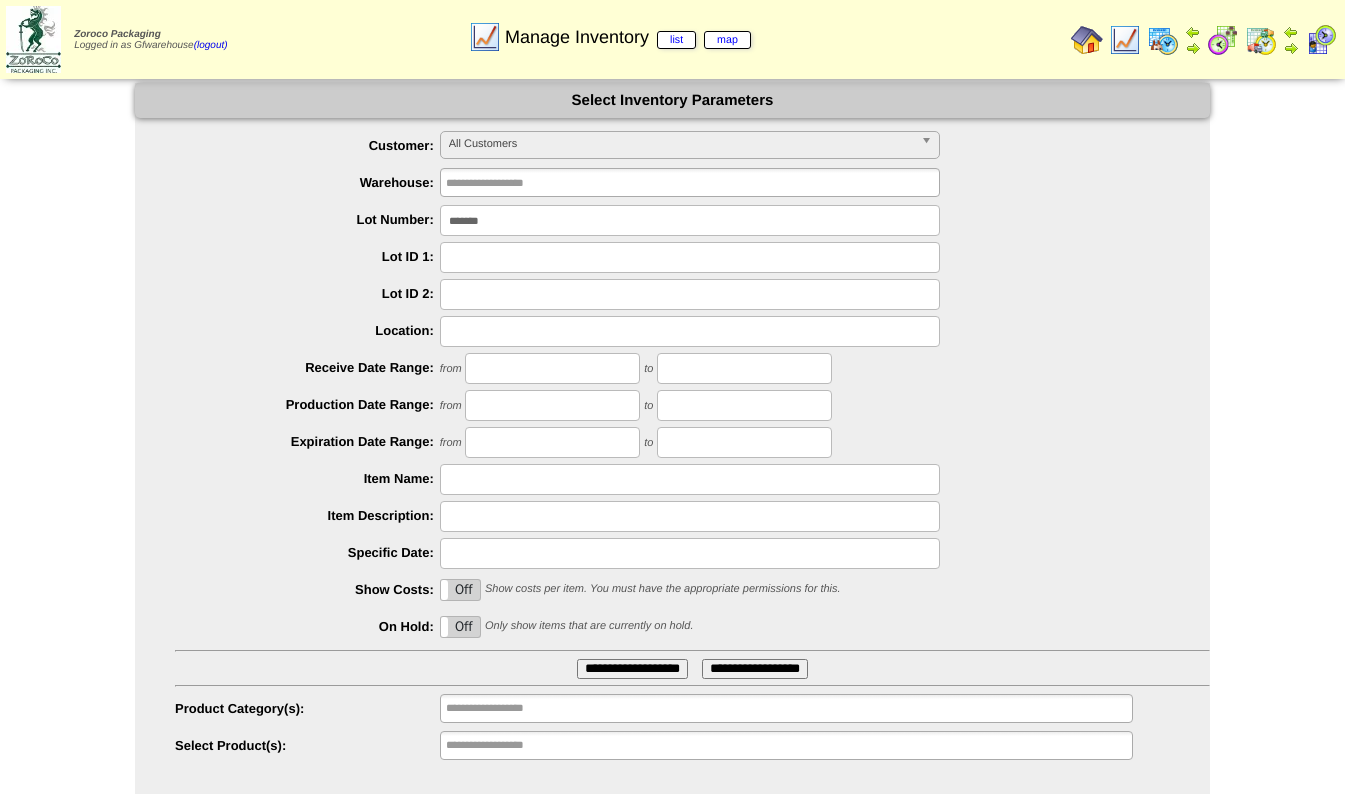 click on "*******" at bounding box center [690, 220] 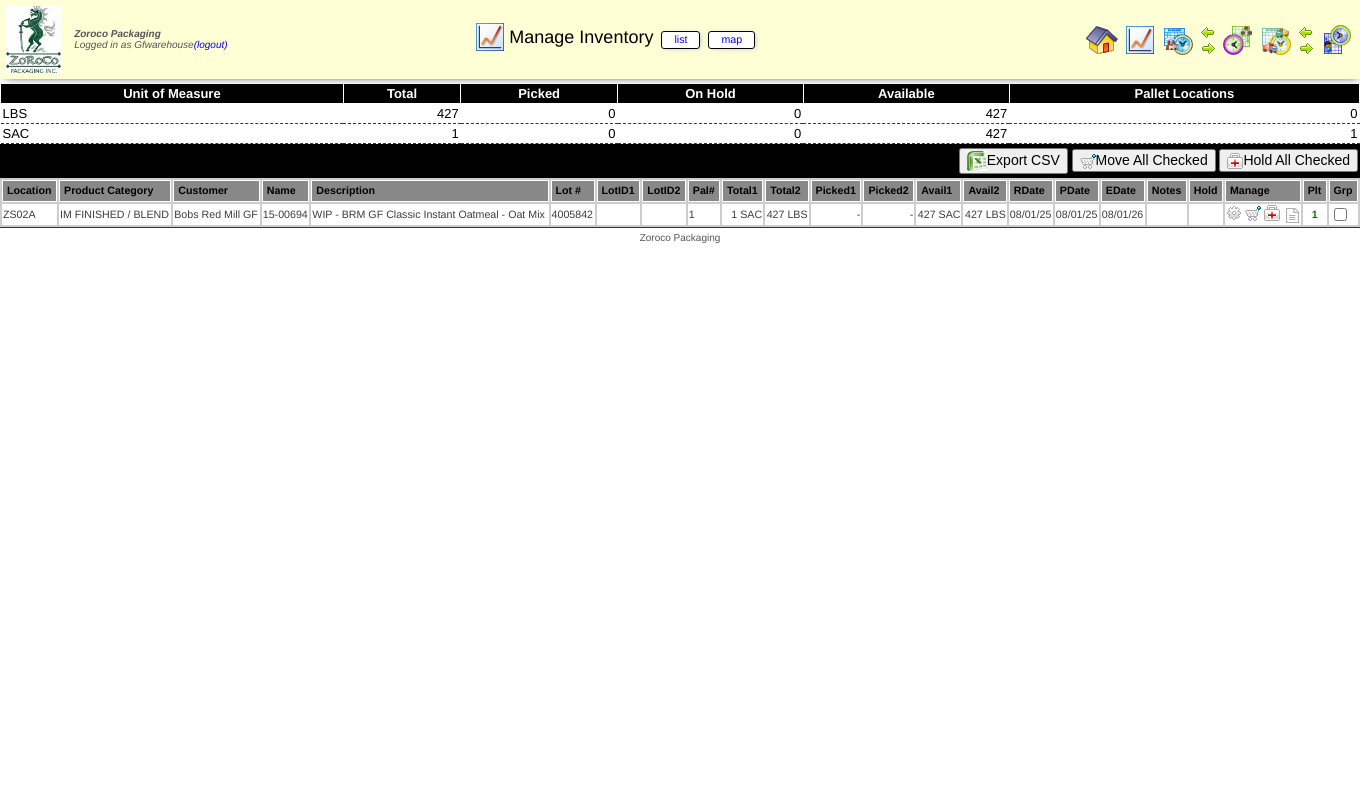 scroll, scrollTop: 0, scrollLeft: 0, axis: both 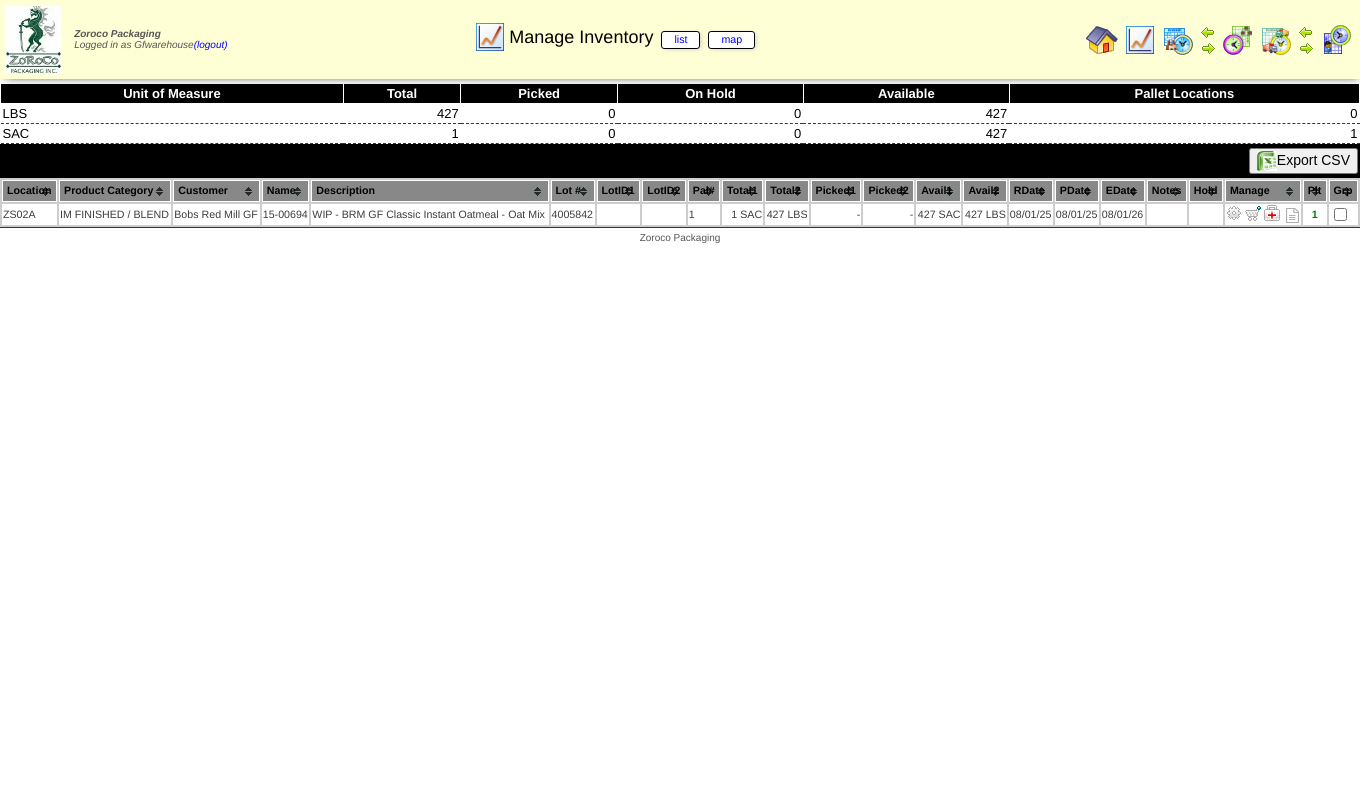 click at bounding box center (1253, 218) 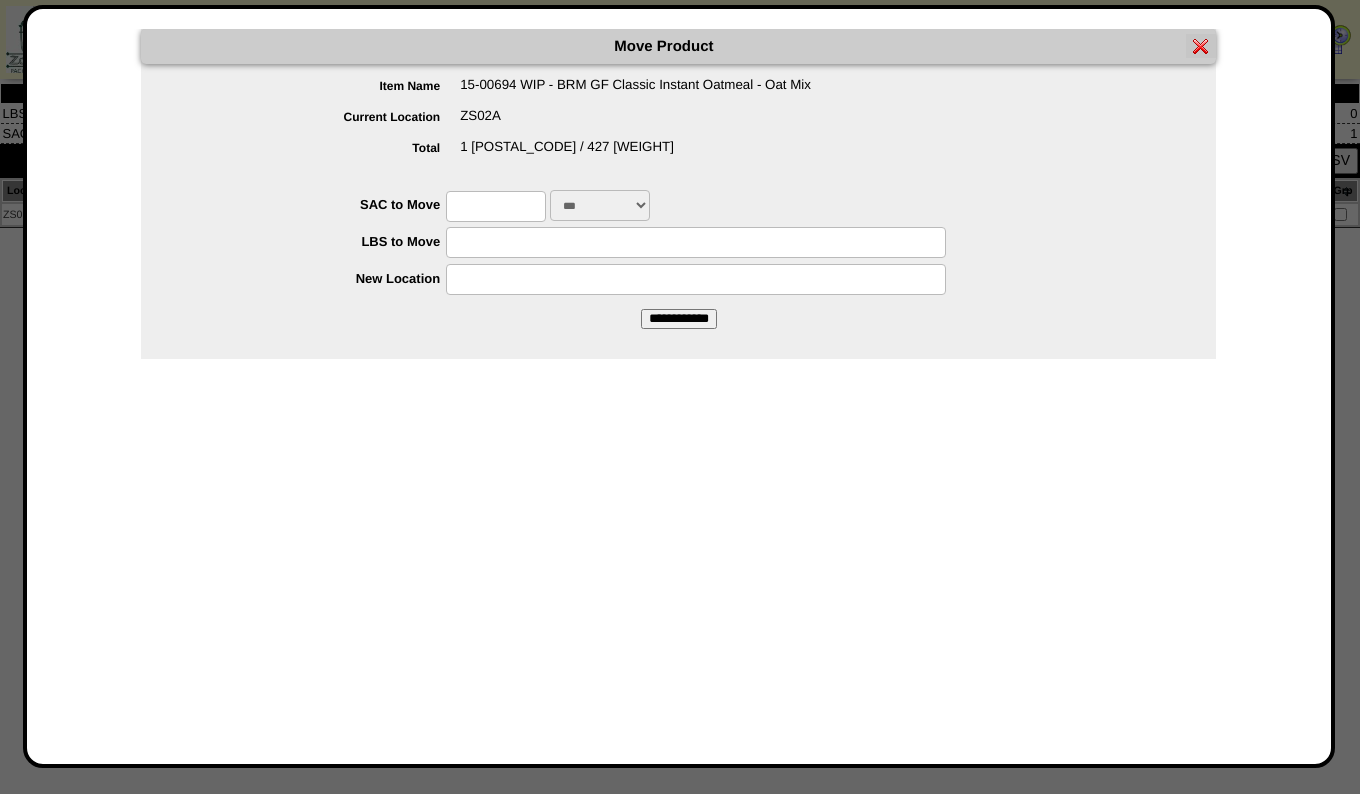 click at bounding box center [496, 206] 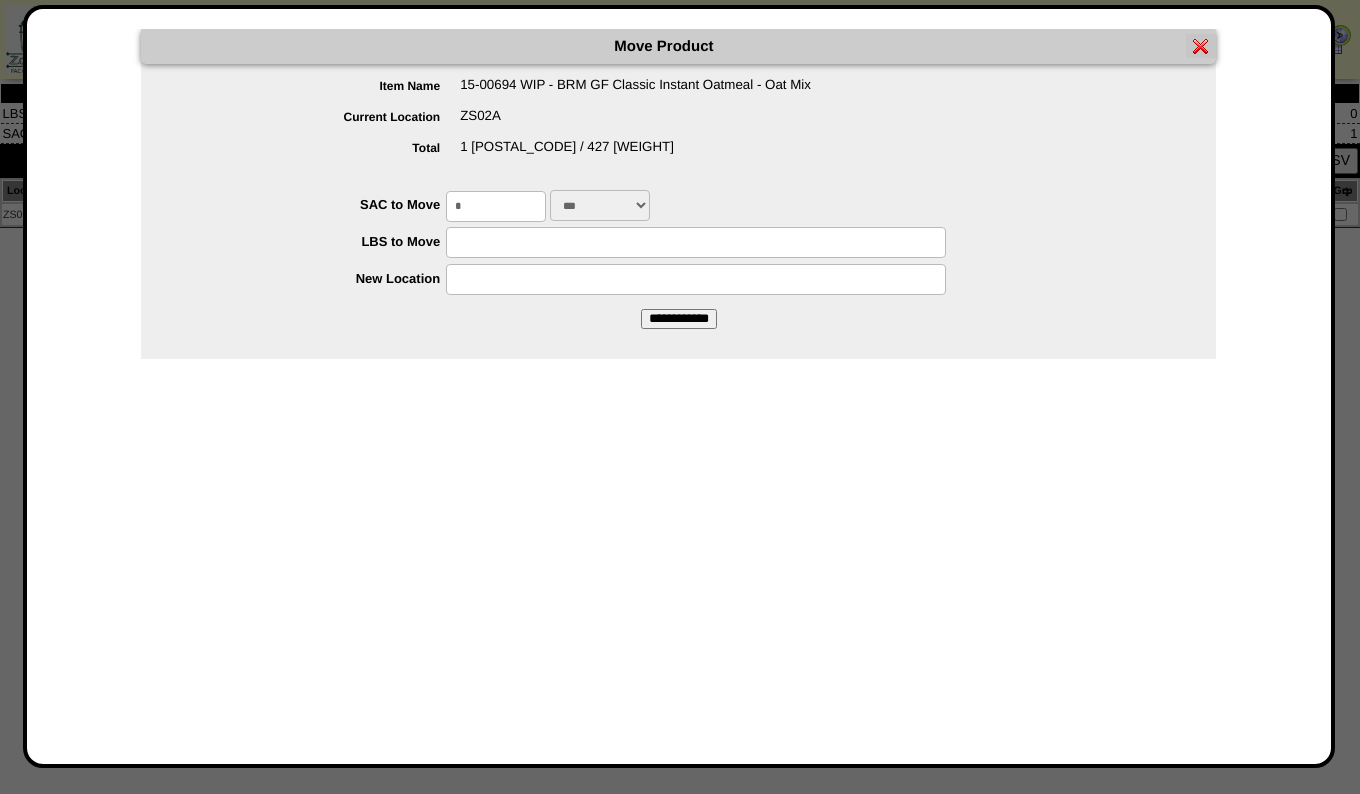 type on "*" 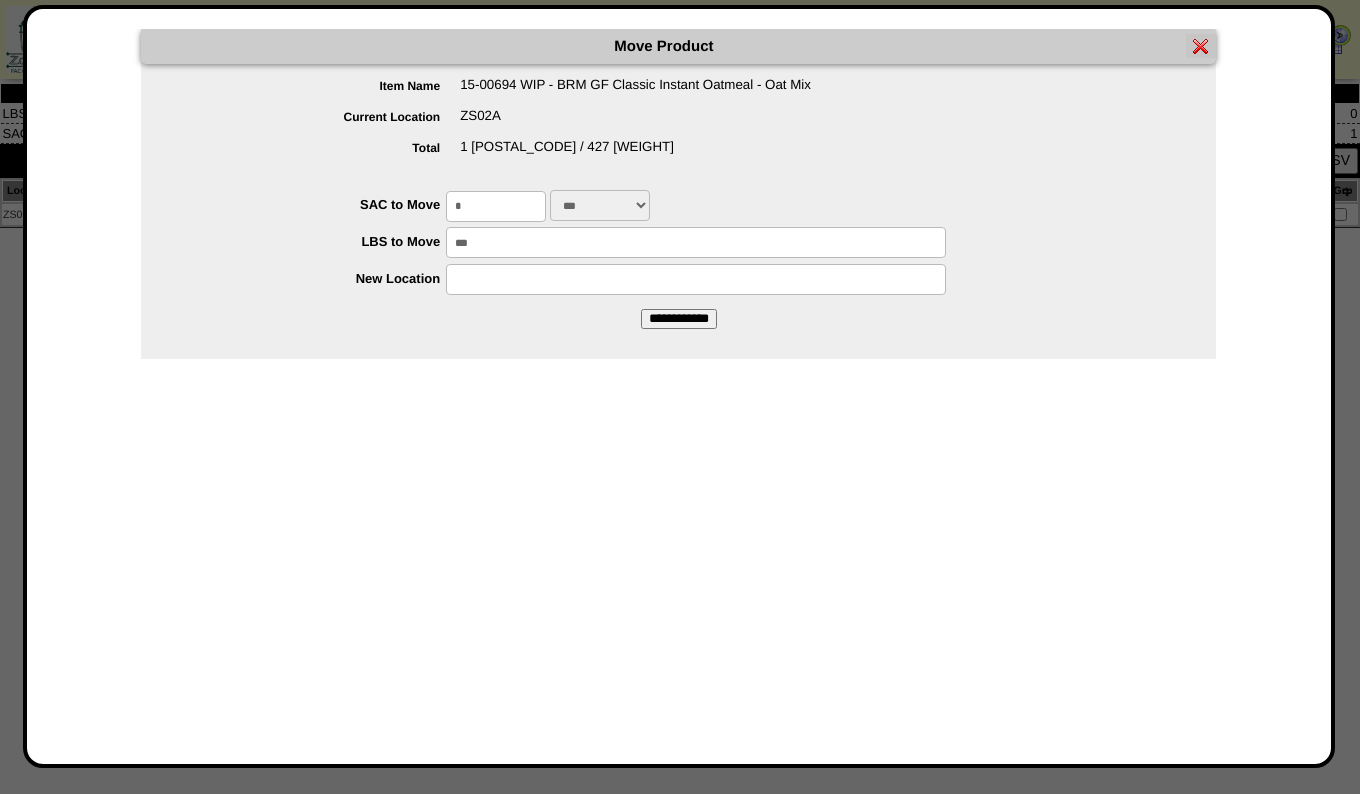type on "***" 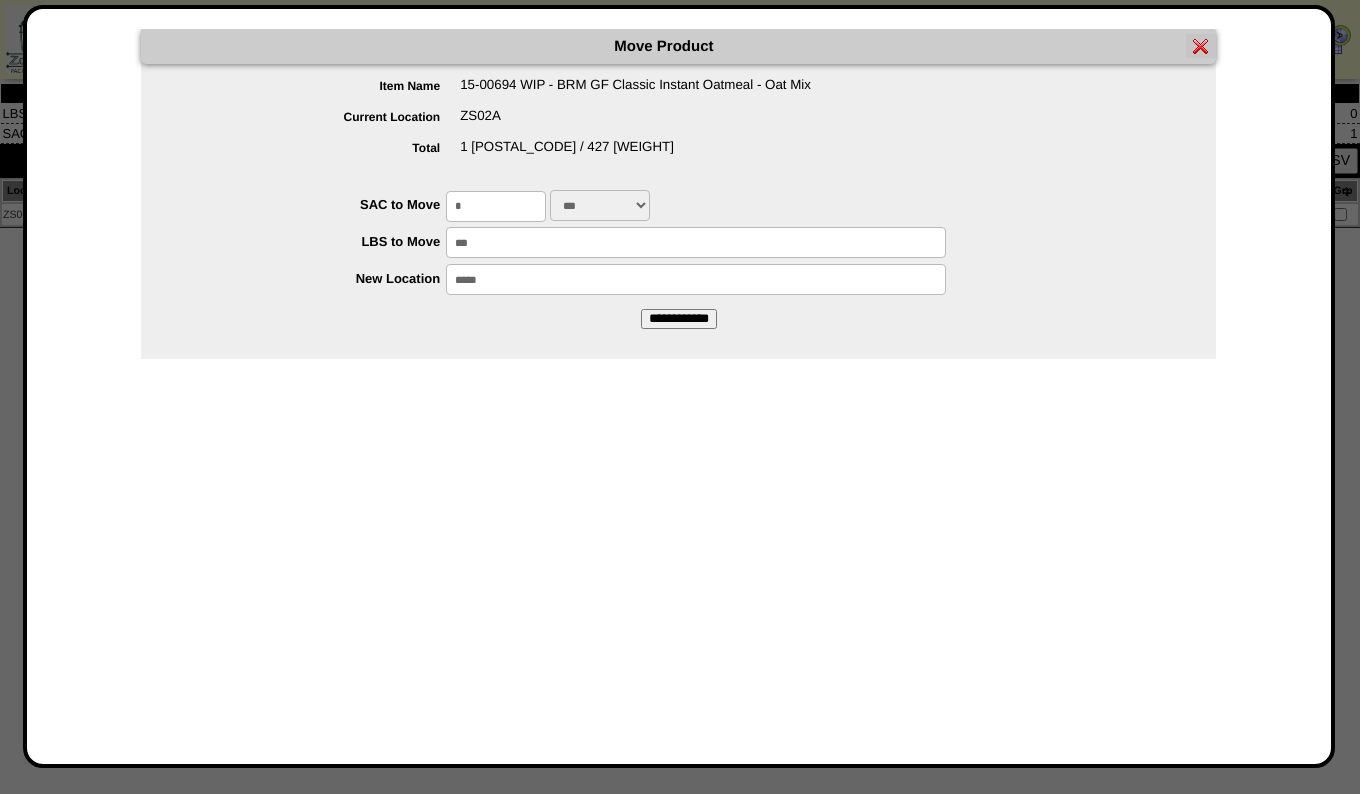 type on "*****" 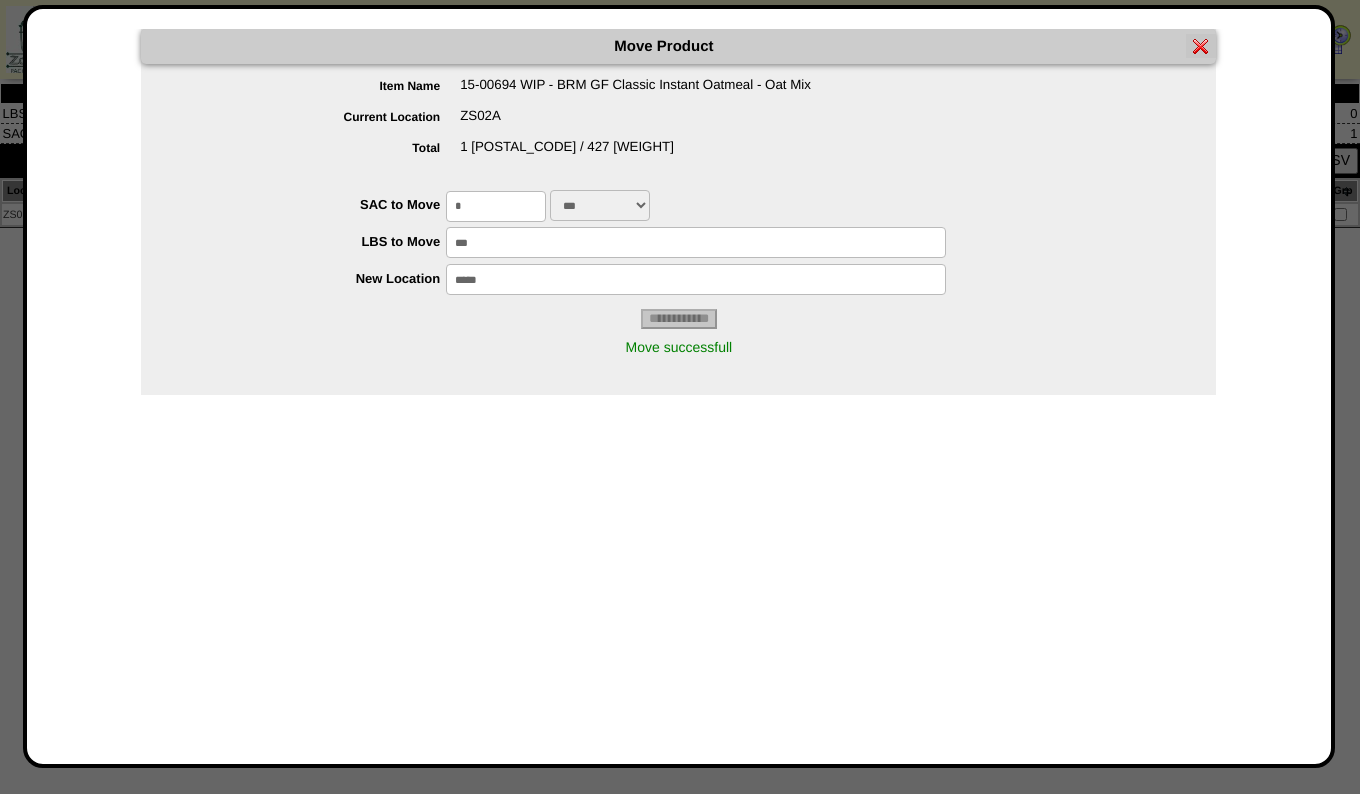 click at bounding box center (1201, 46) 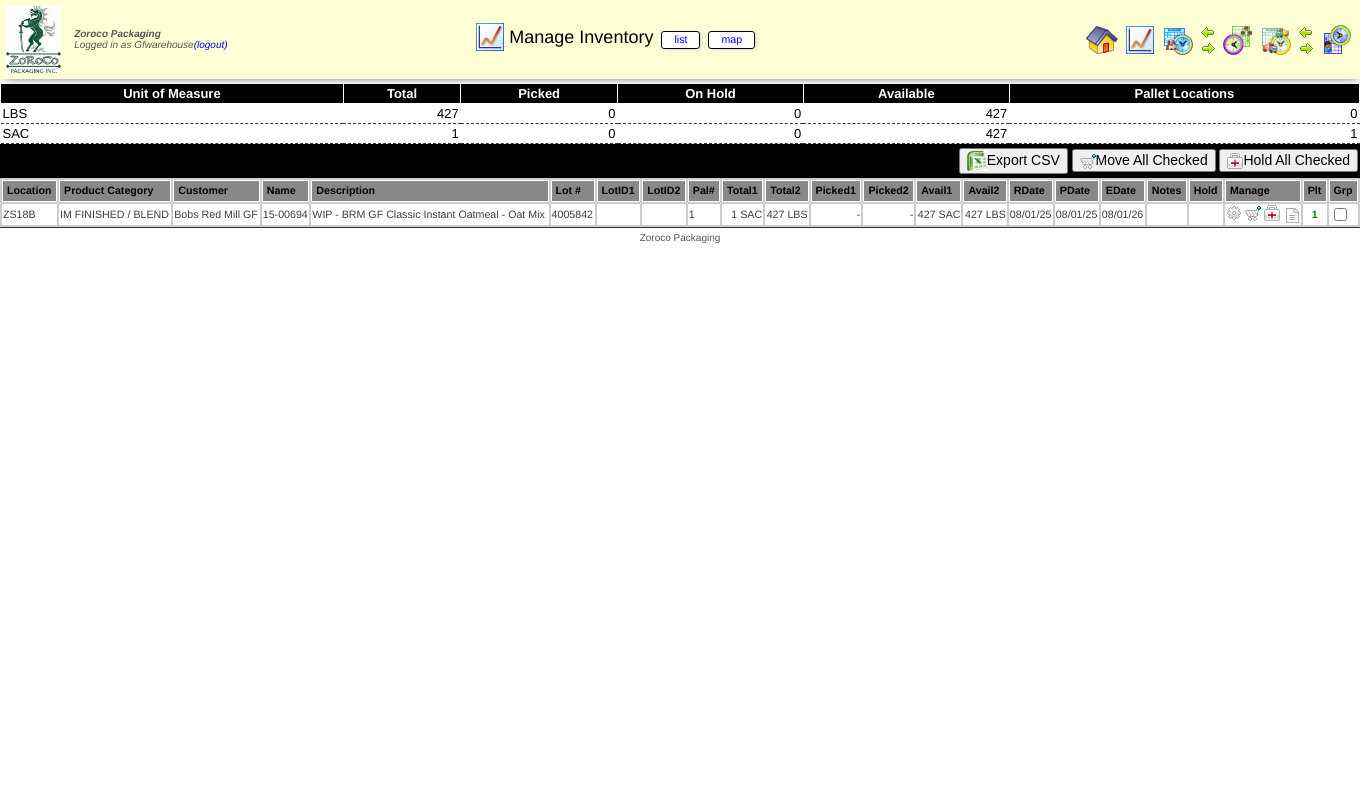 scroll, scrollTop: 0, scrollLeft: 0, axis: both 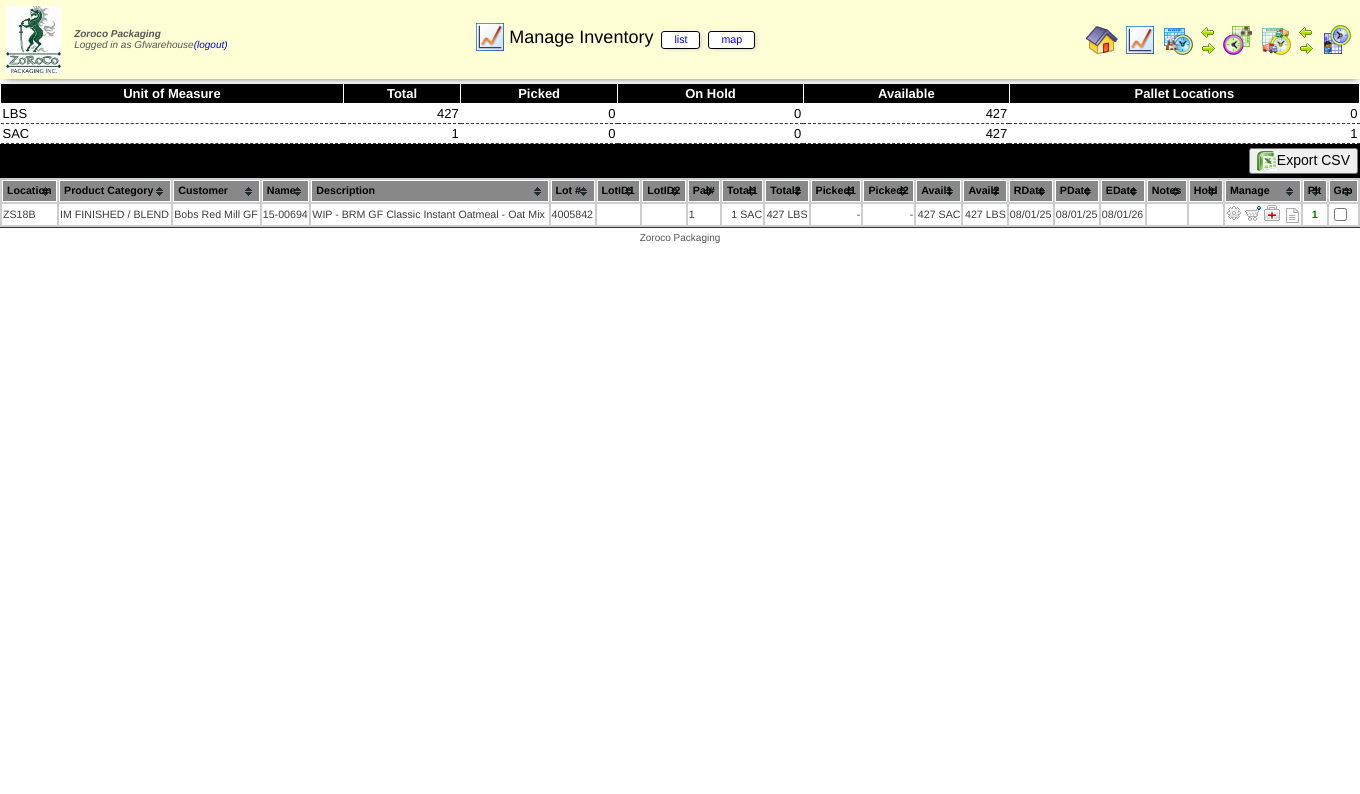 click at bounding box center (1140, 51) 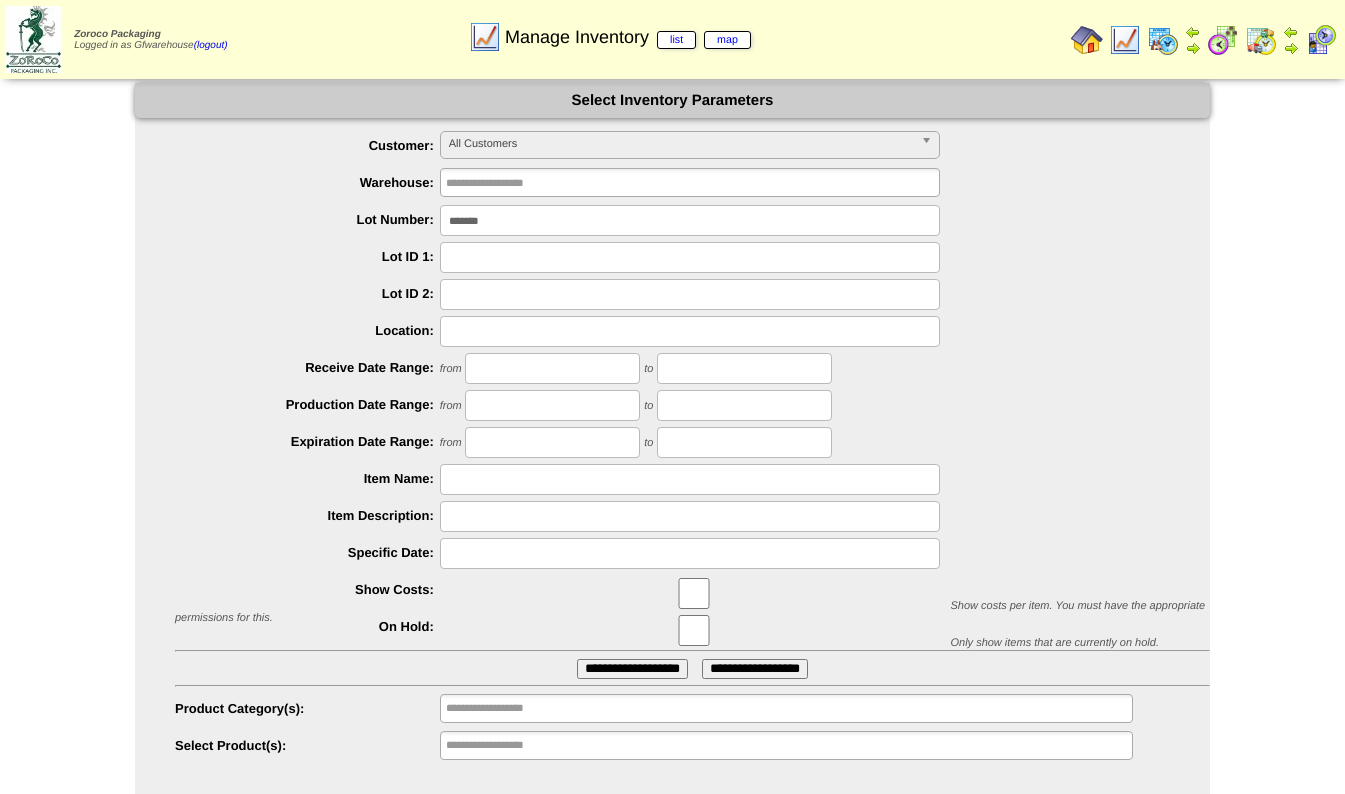 scroll, scrollTop: 0, scrollLeft: 0, axis: both 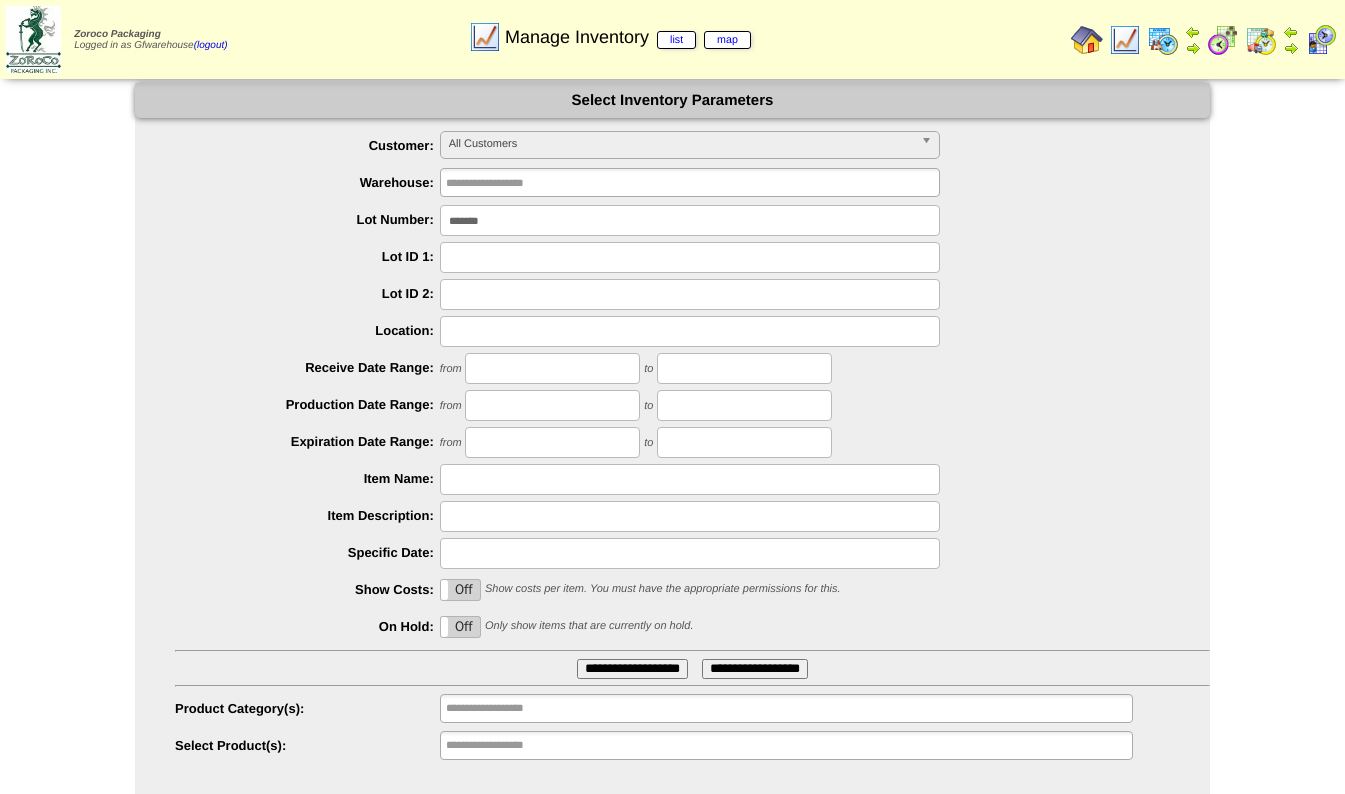 click on "*******" at bounding box center (690, 220) 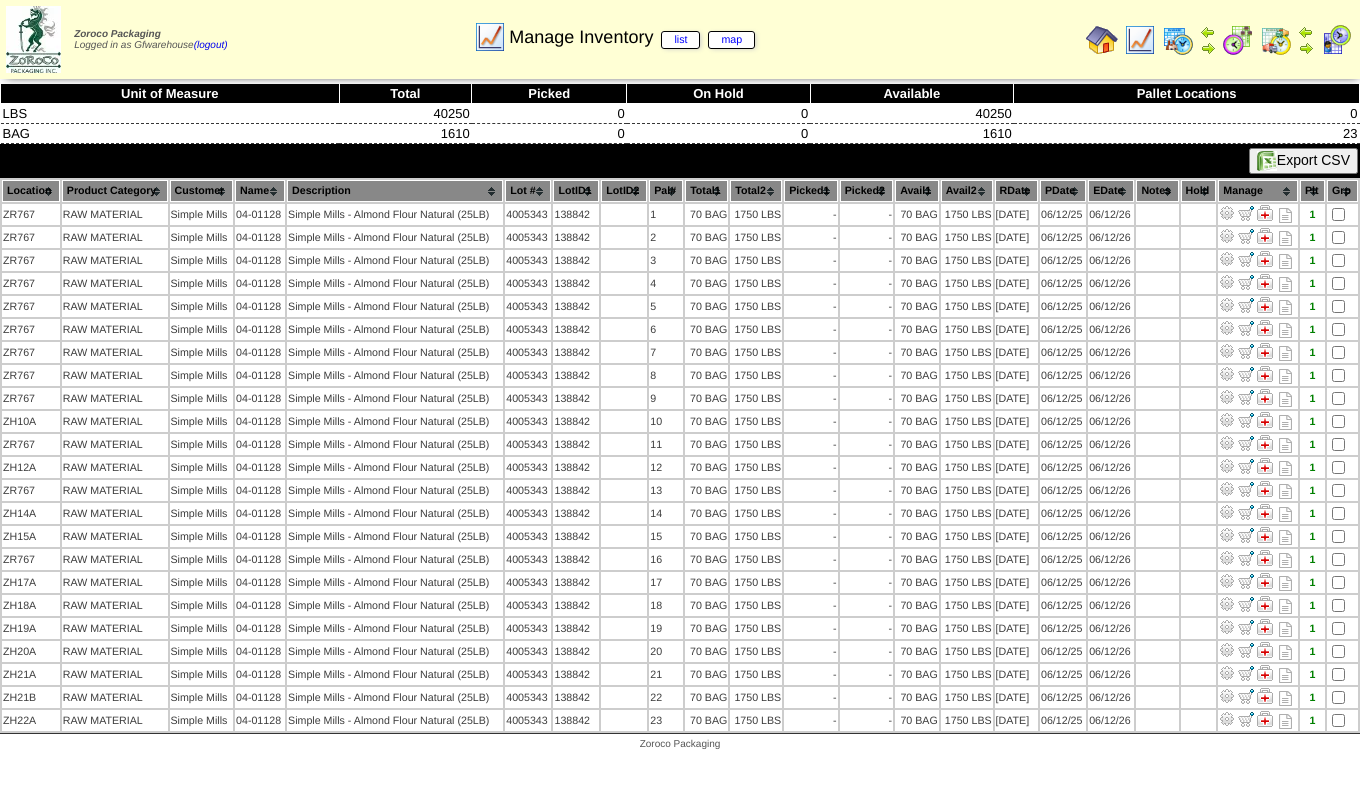 scroll, scrollTop: 0, scrollLeft: 0, axis: both 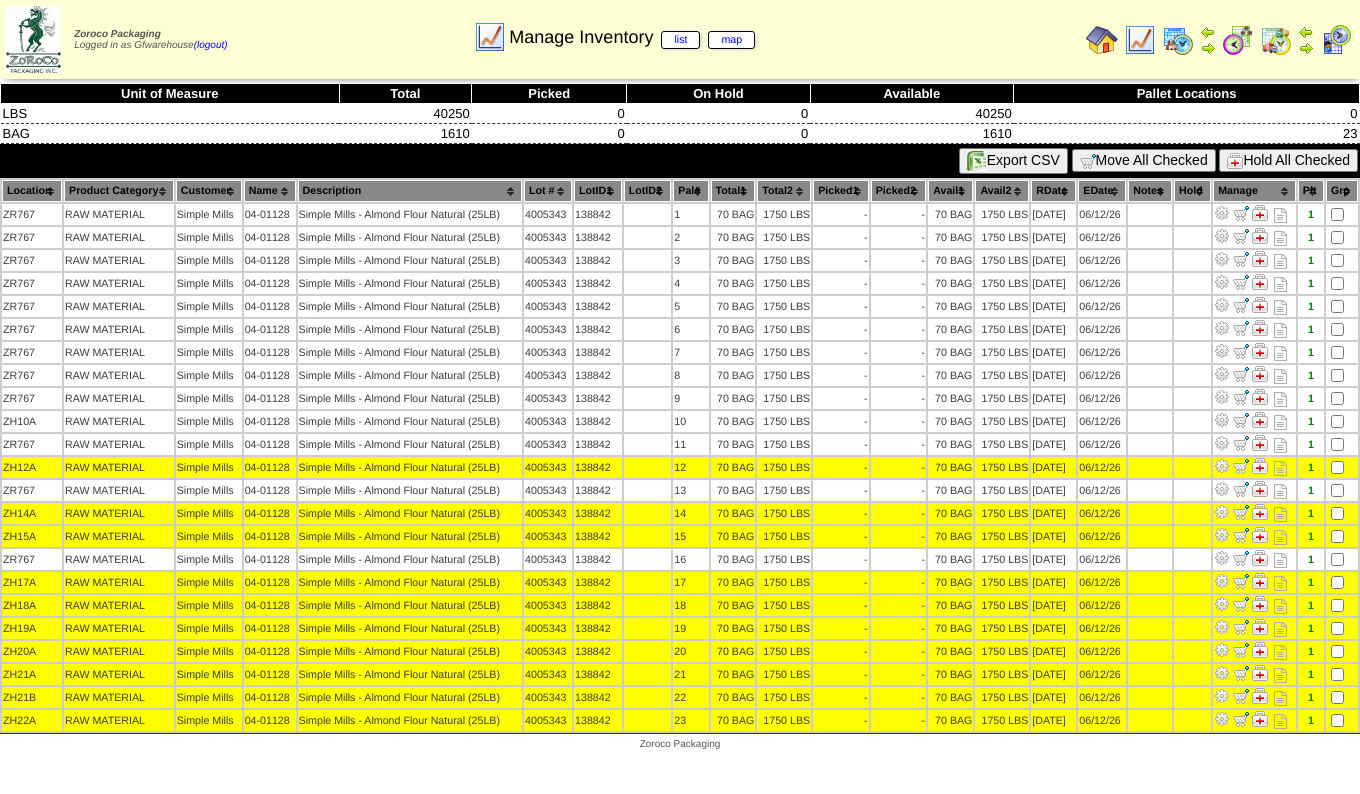 click on "Move All Checked" at bounding box center [1144, 160] 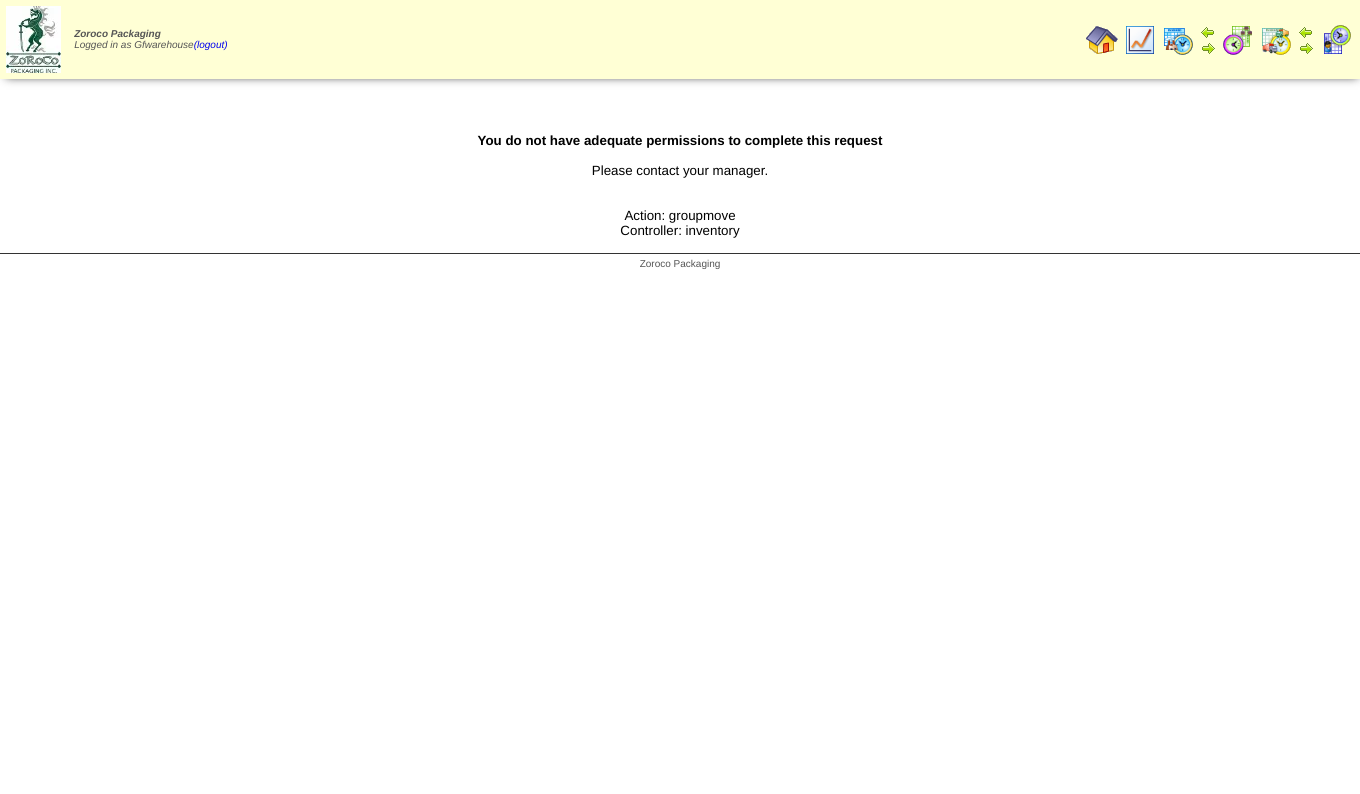 scroll, scrollTop: 0, scrollLeft: 0, axis: both 